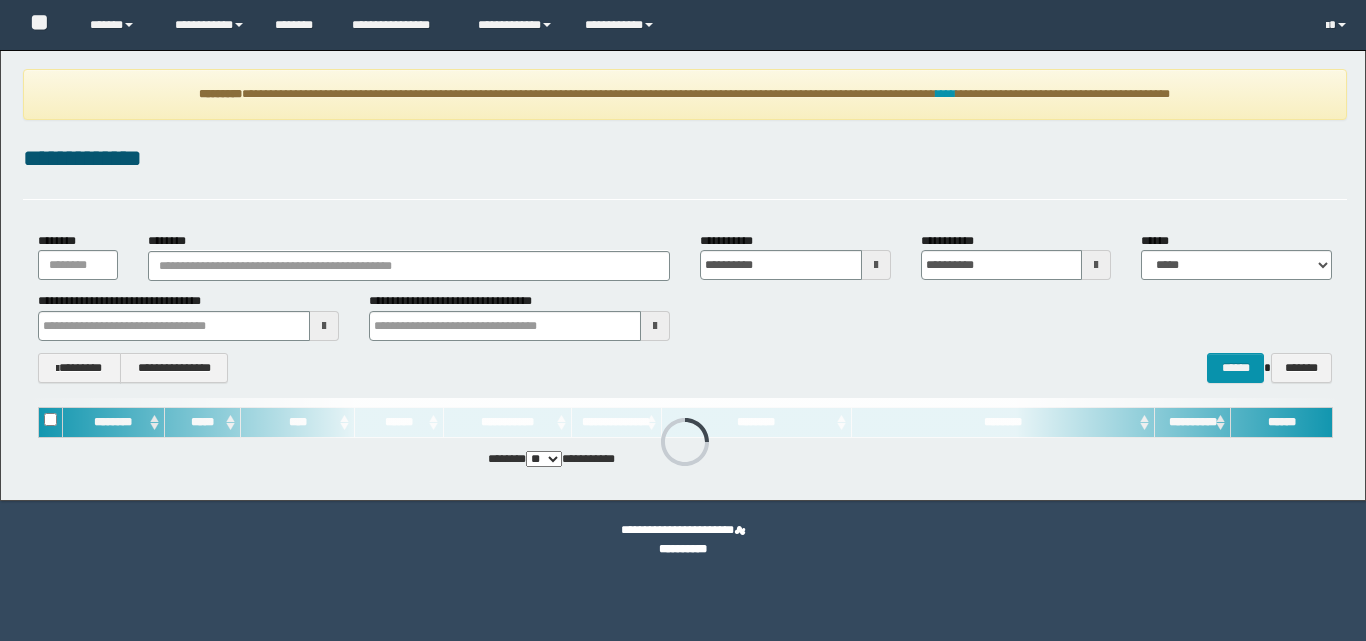 scroll, scrollTop: 0, scrollLeft: 0, axis: both 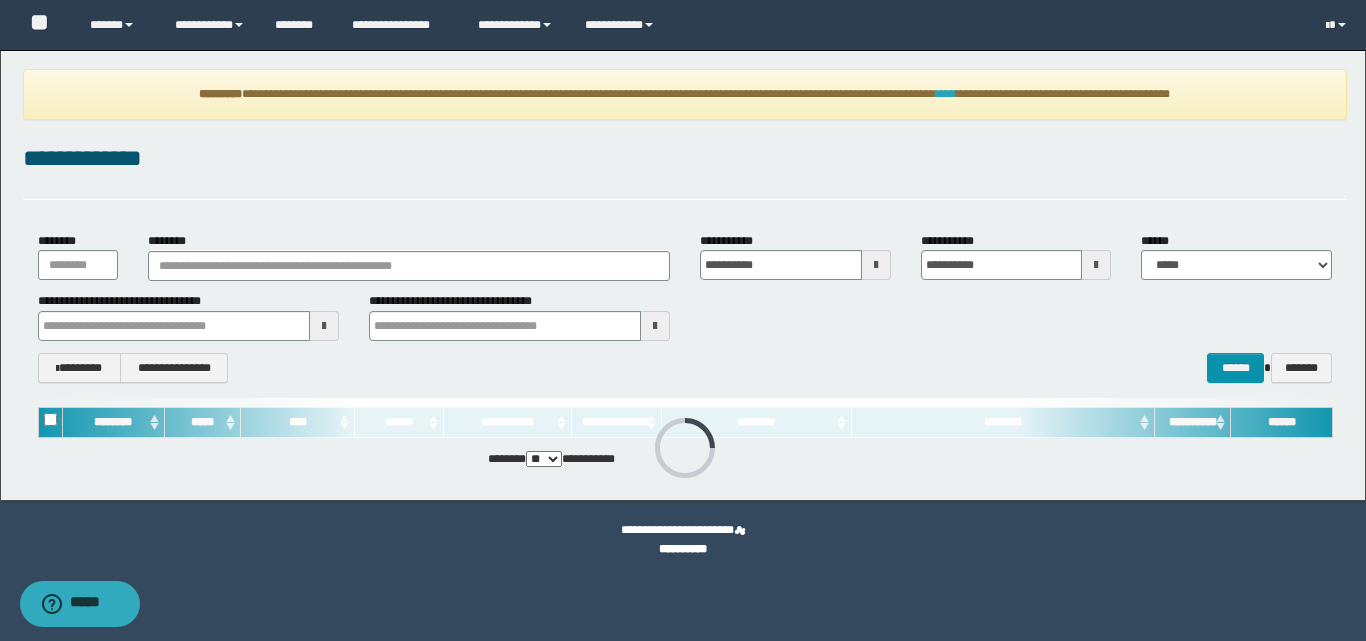 click on "****" at bounding box center (946, 94) 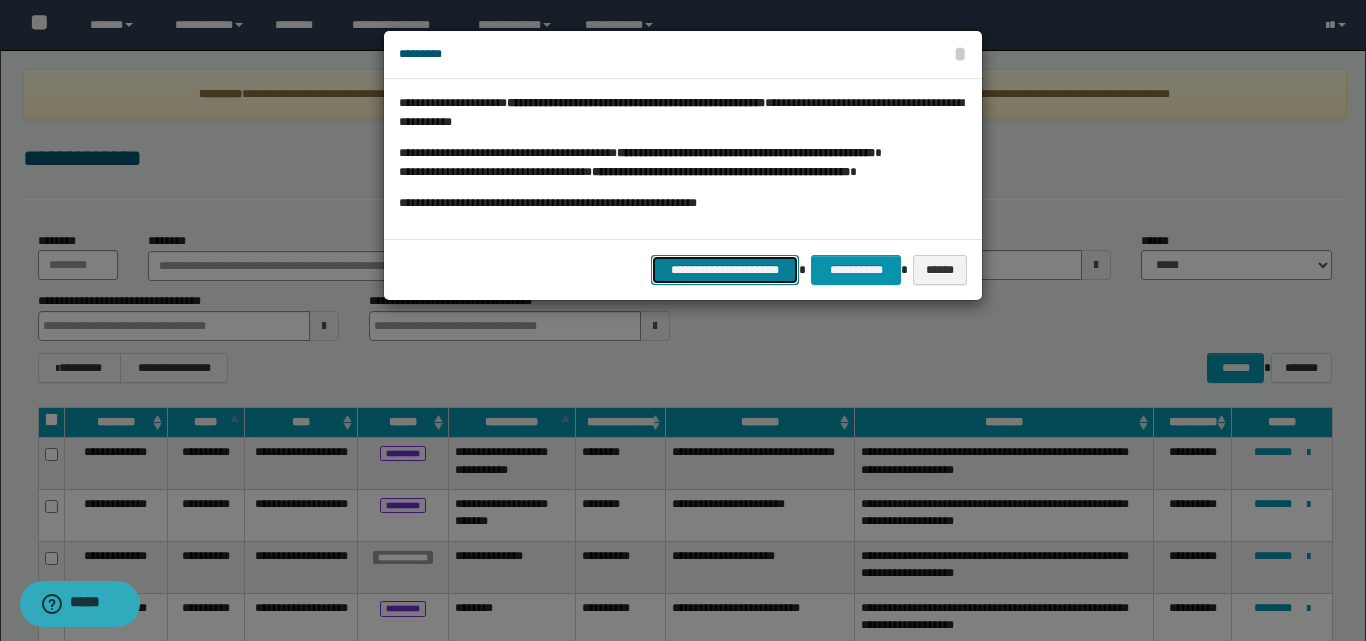 click on "**********" at bounding box center (725, 270) 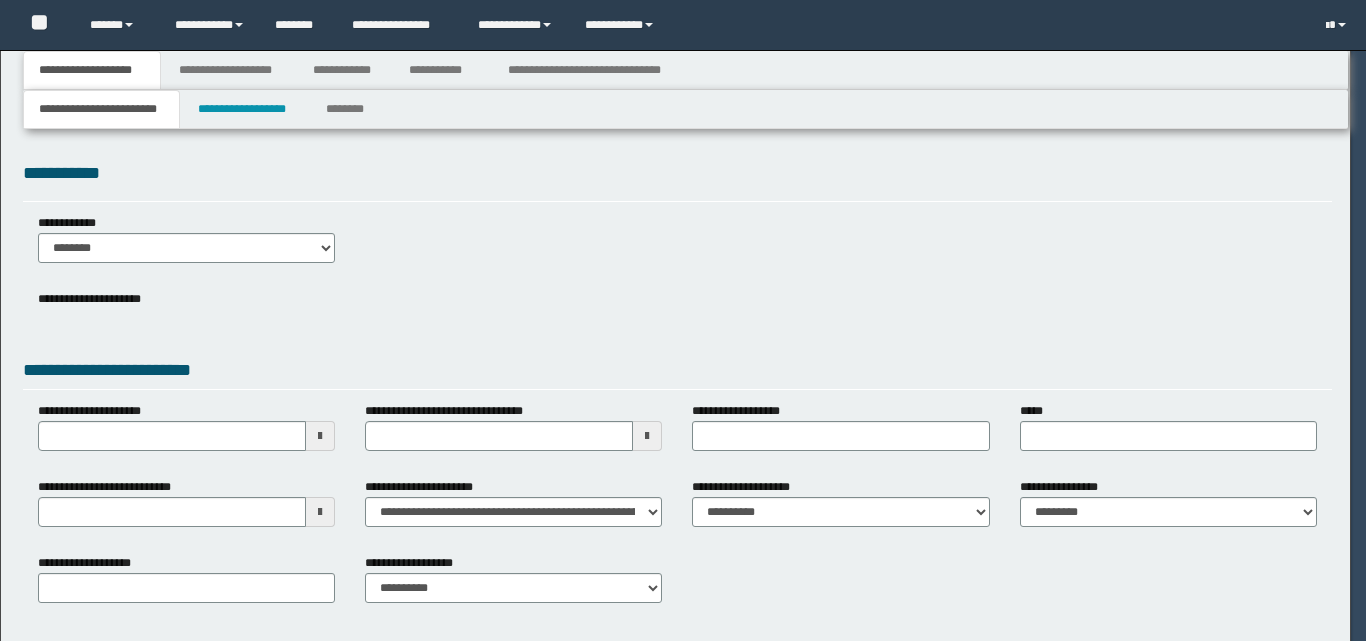 scroll, scrollTop: 0, scrollLeft: 0, axis: both 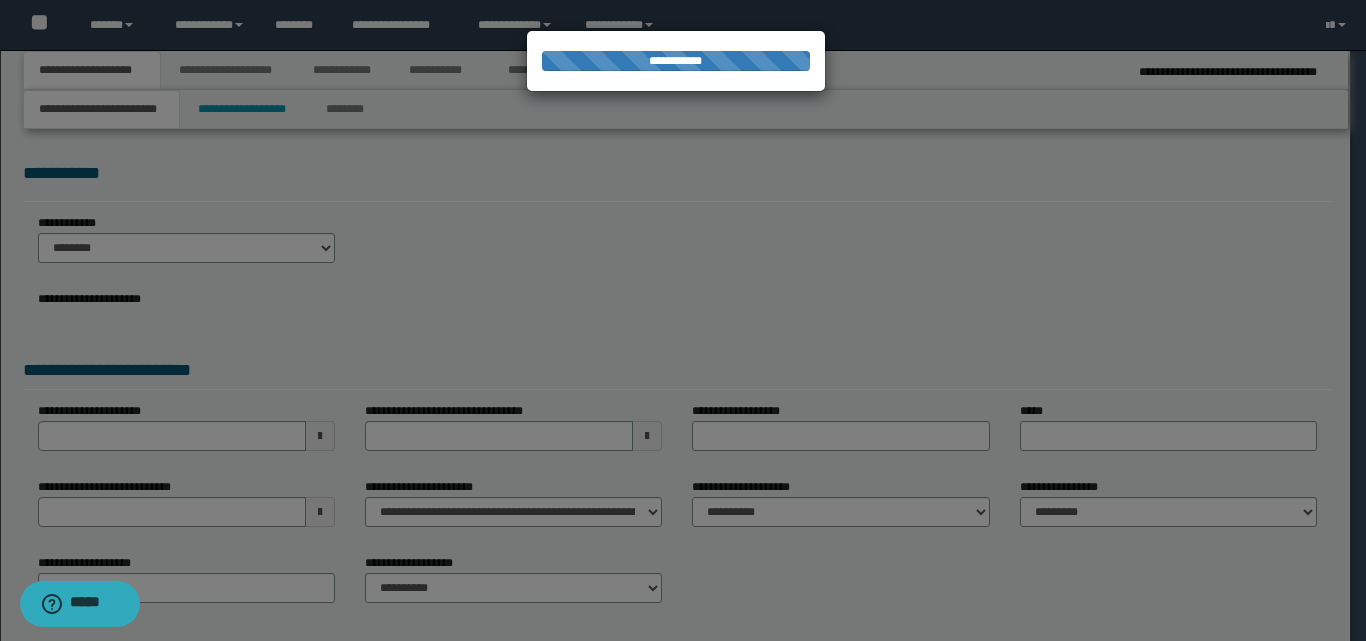 select on "*" 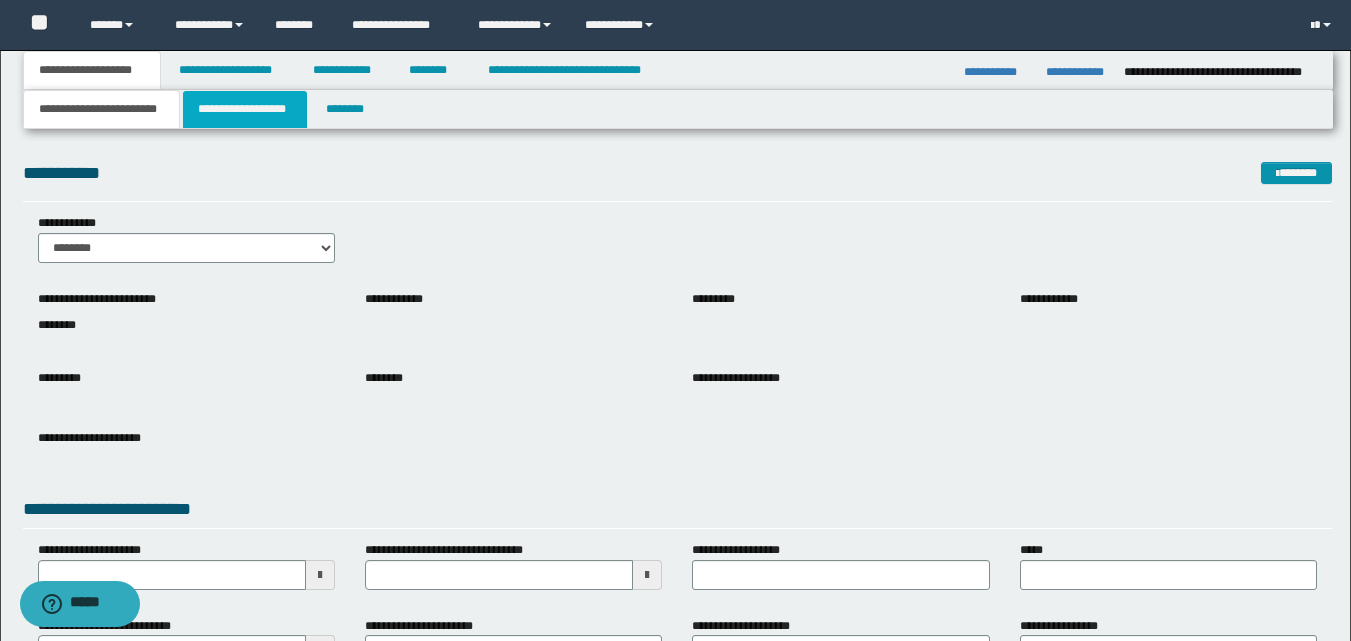 click on "**********" at bounding box center [245, 109] 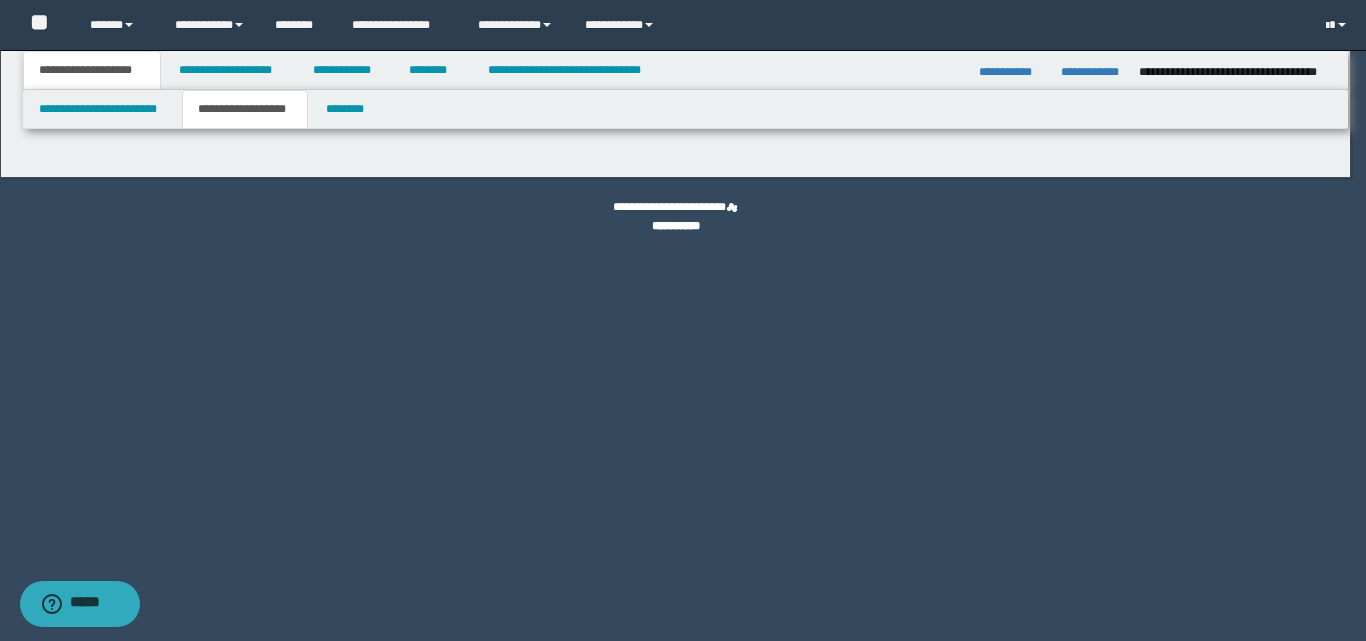 type on "**********" 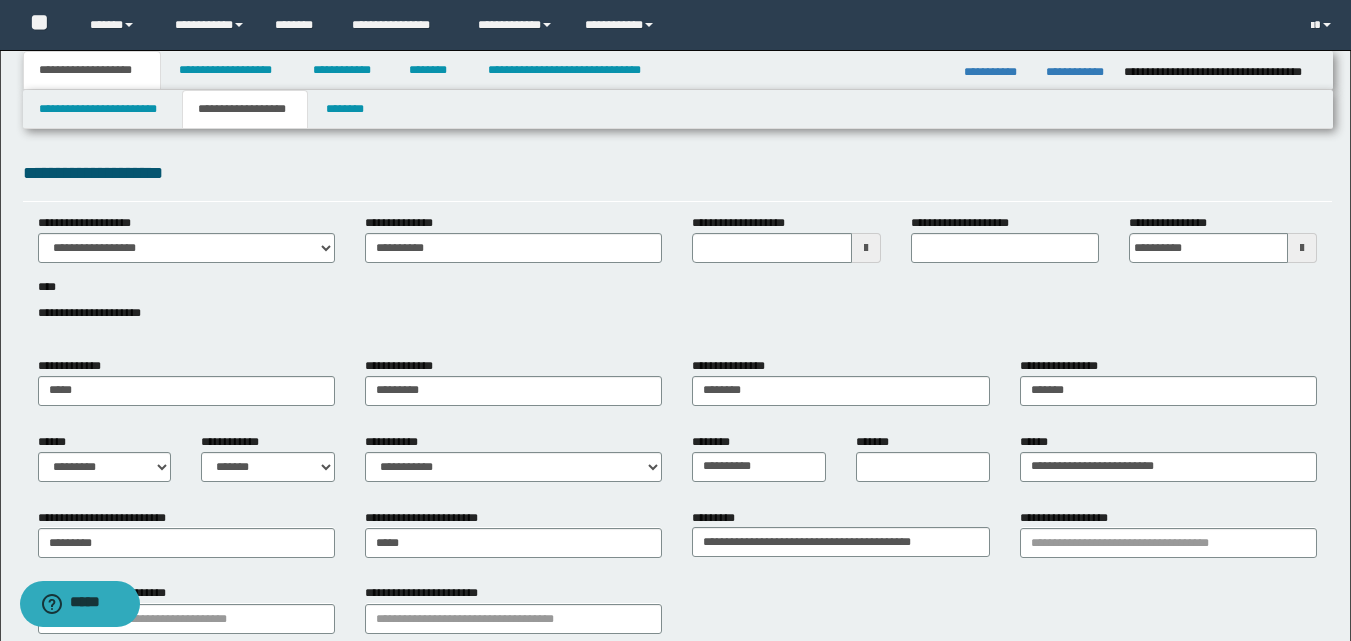type 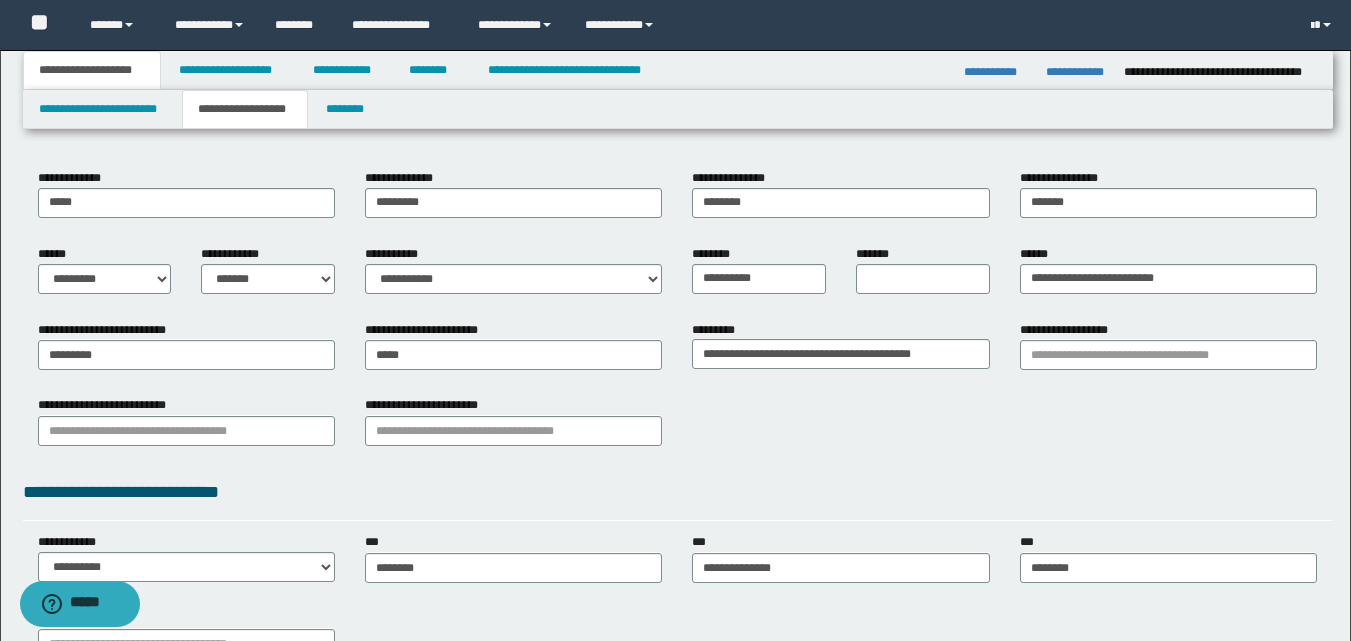 scroll, scrollTop: 200, scrollLeft: 0, axis: vertical 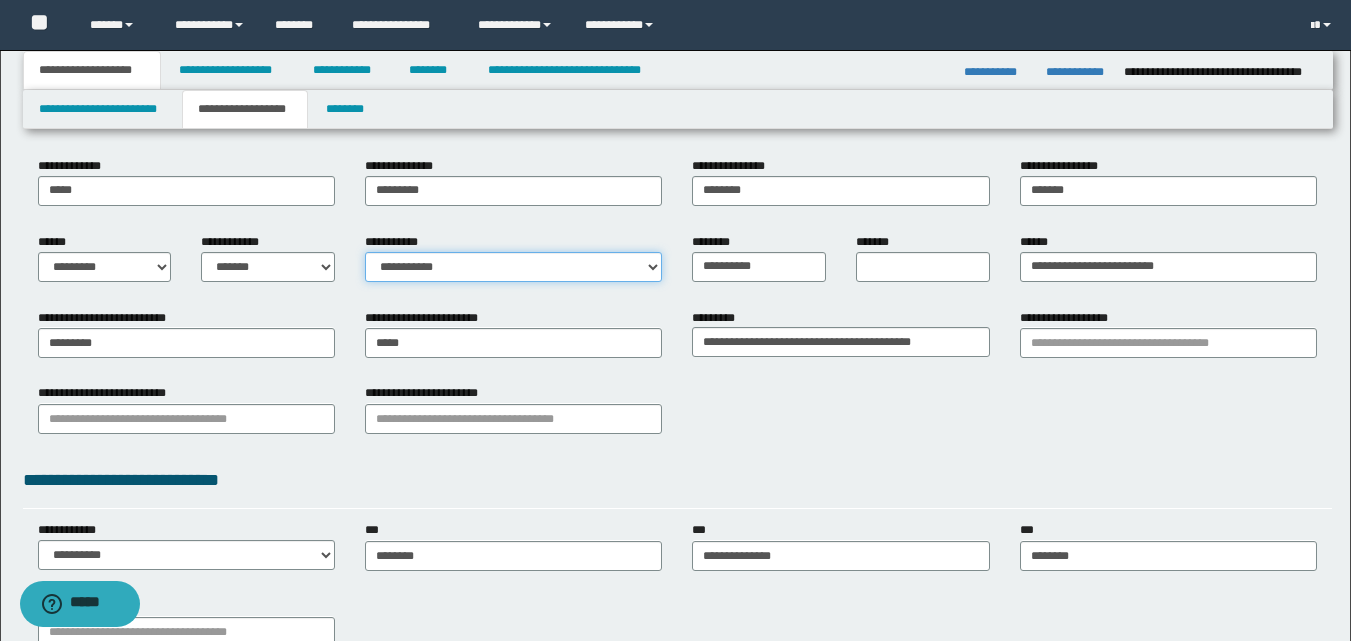 click on "**********" at bounding box center [513, 267] 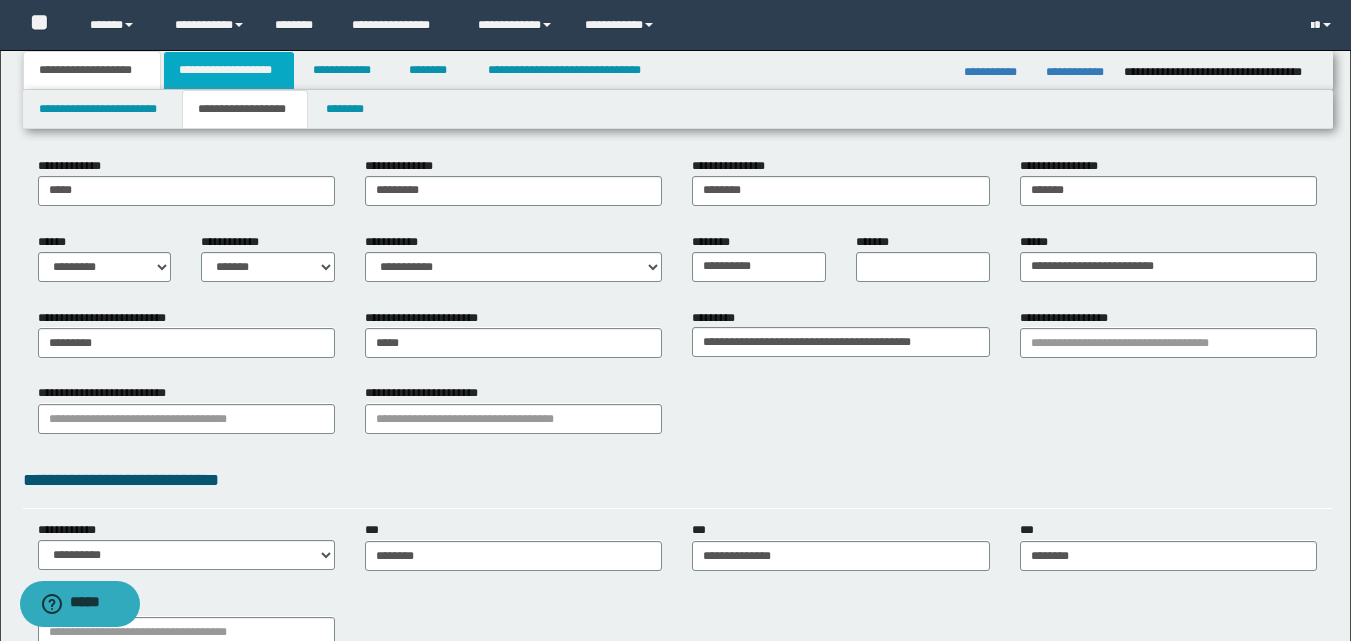 click on "**********" at bounding box center [229, 70] 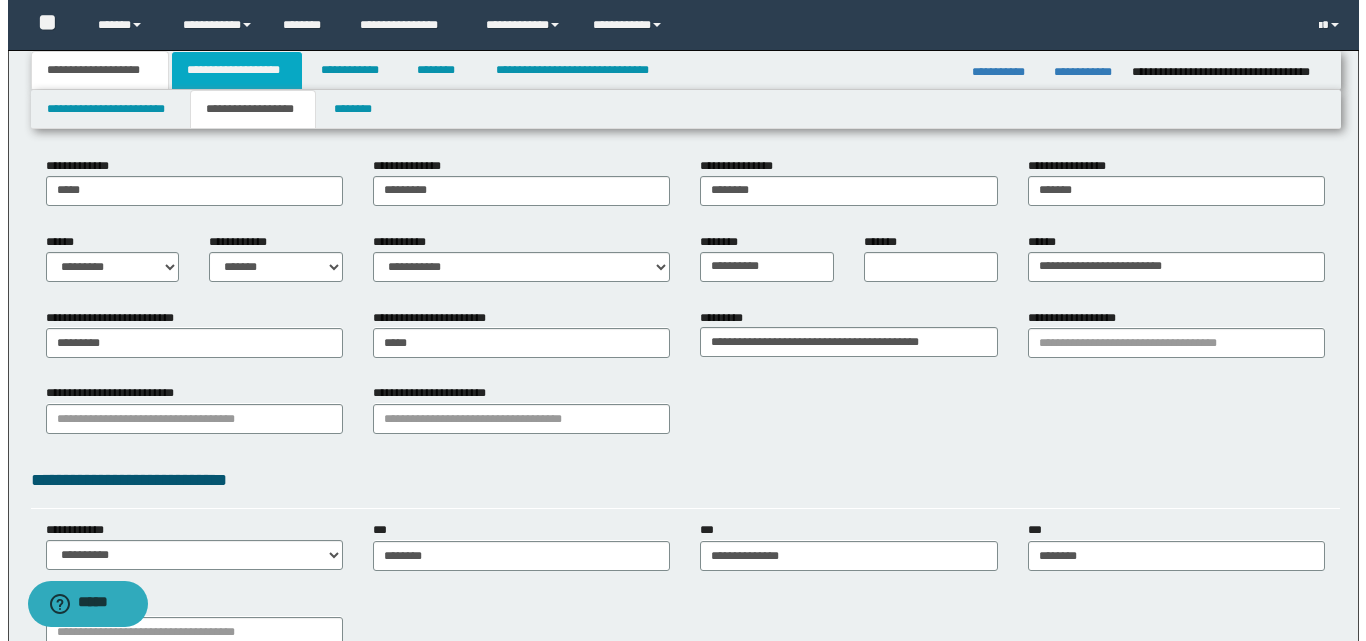 scroll, scrollTop: 0, scrollLeft: 0, axis: both 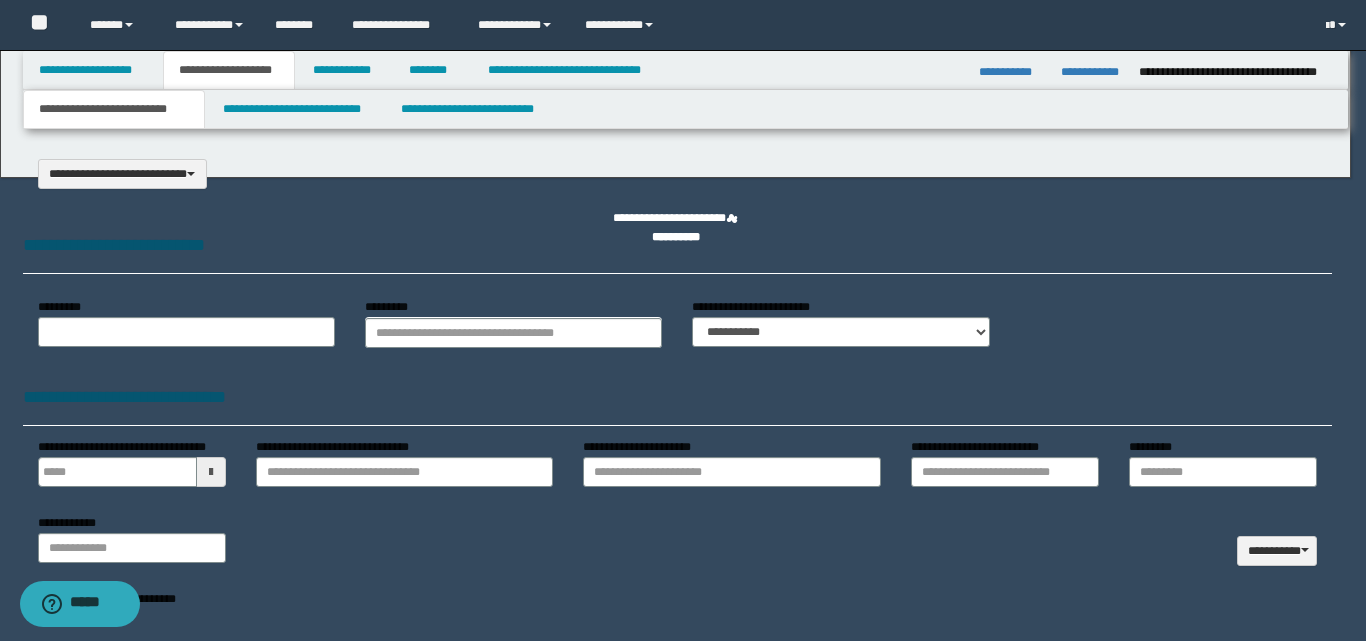 select on "*" 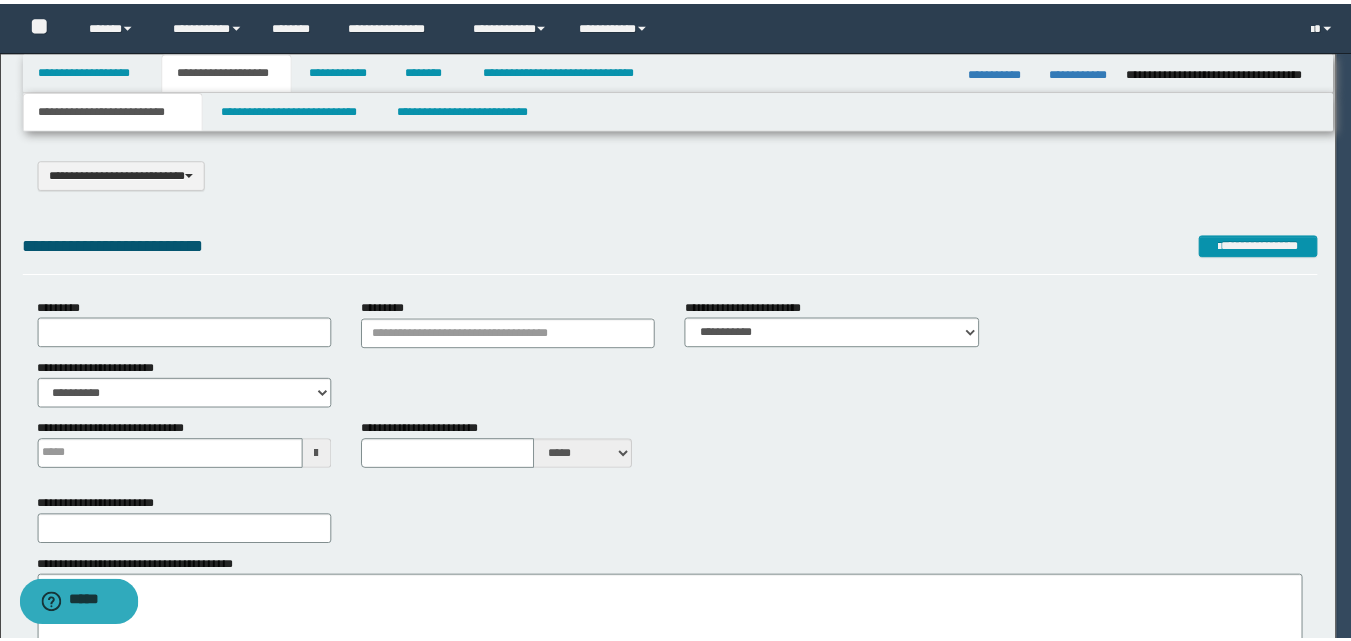scroll, scrollTop: 0, scrollLeft: 0, axis: both 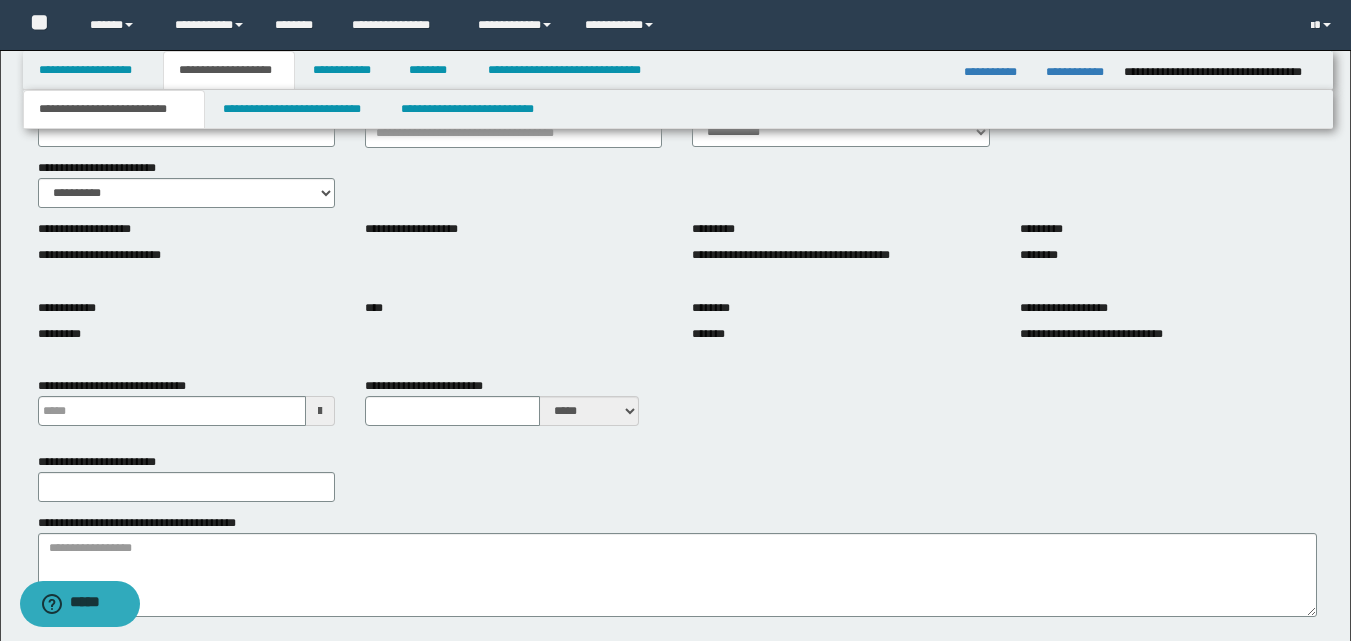 type 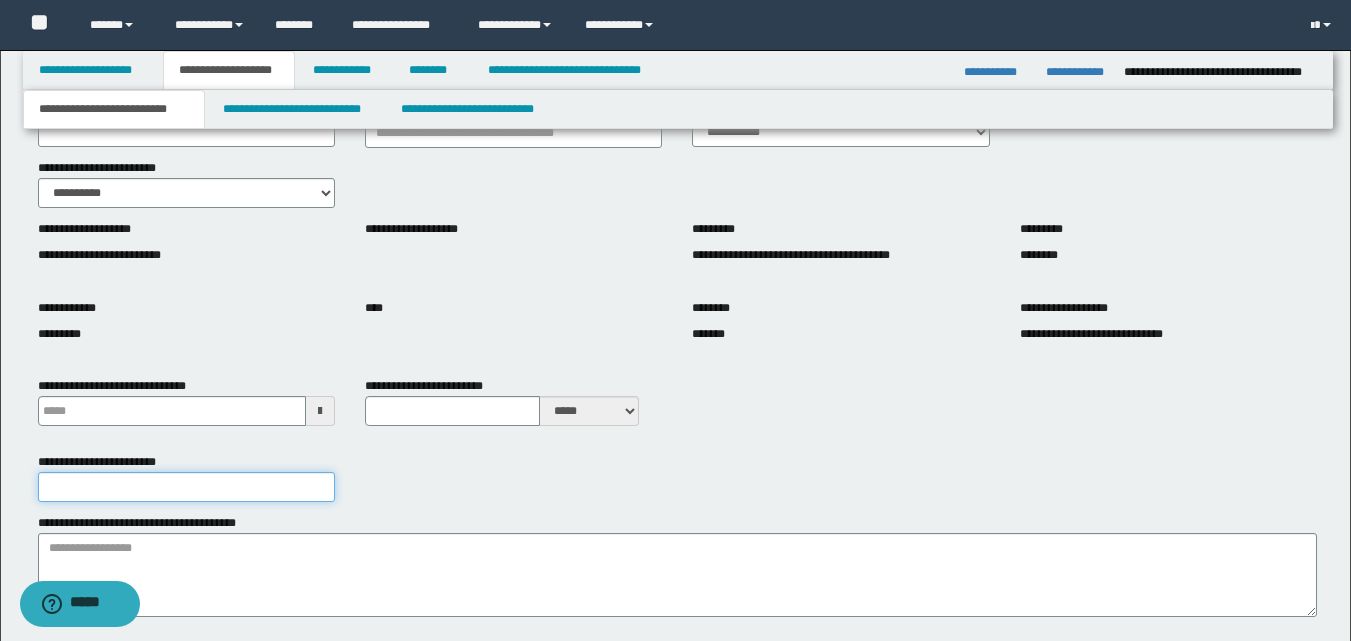click on "**********" at bounding box center (186, 487) 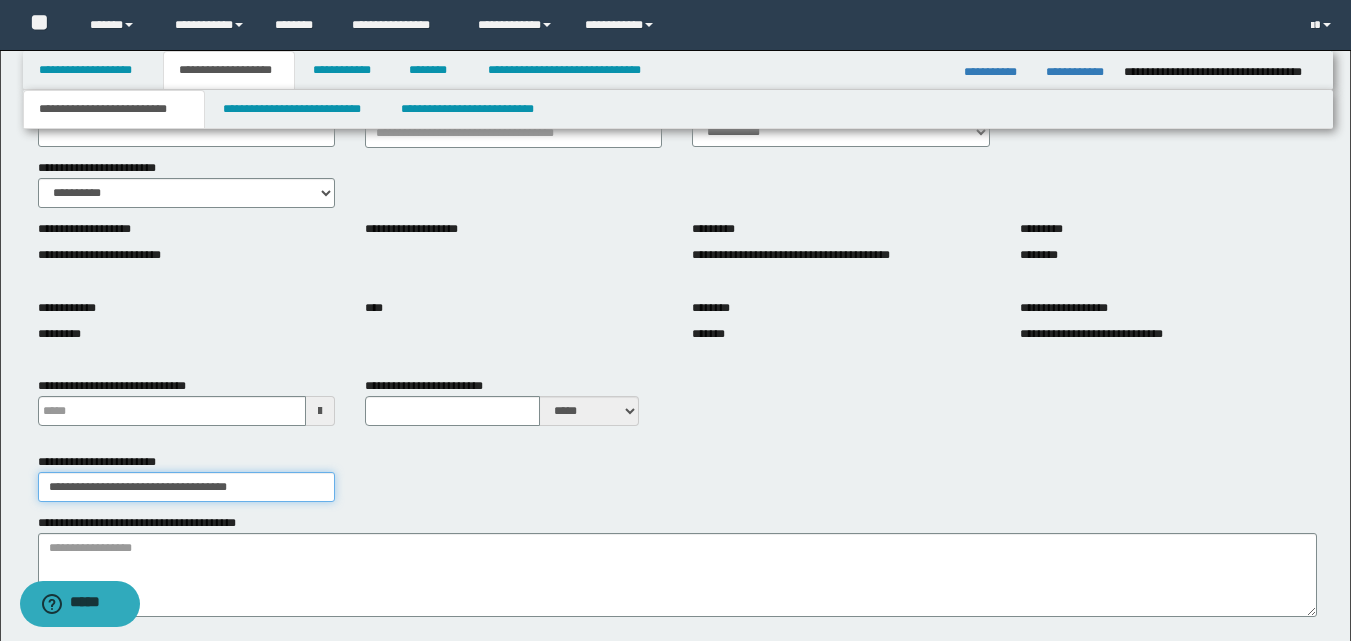 click on "**********" at bounding box center (186, 487) 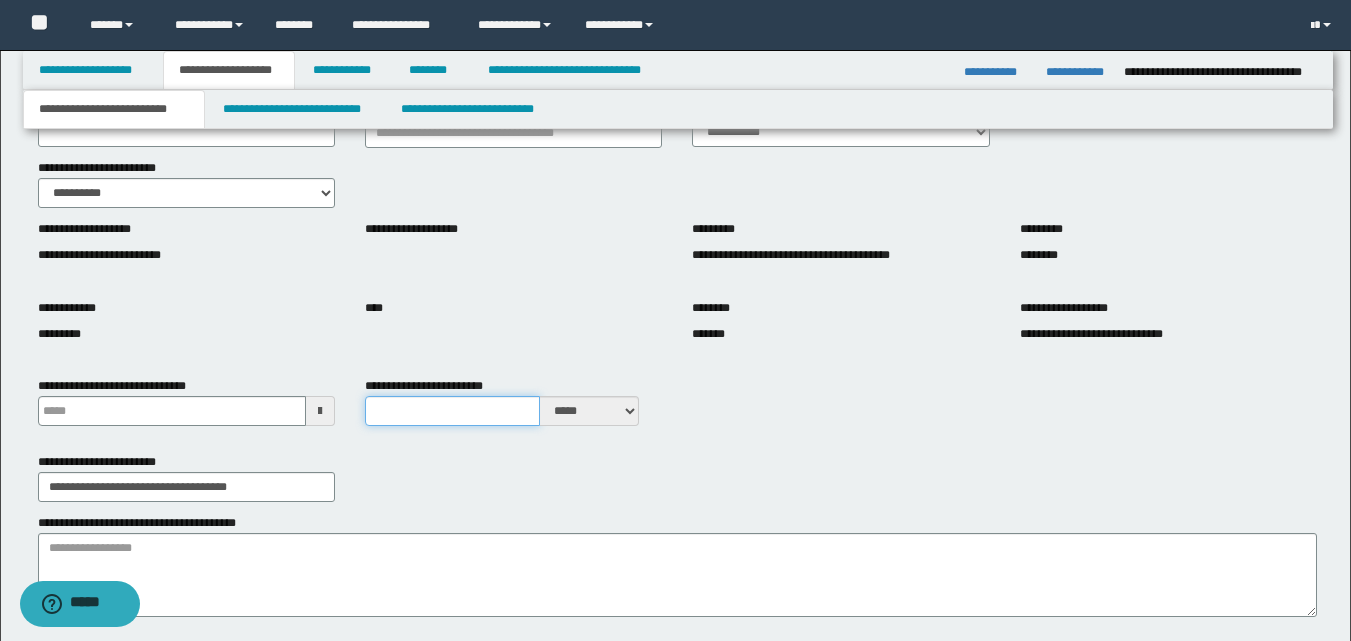 click on "**********" at bounding box center [452, 411] 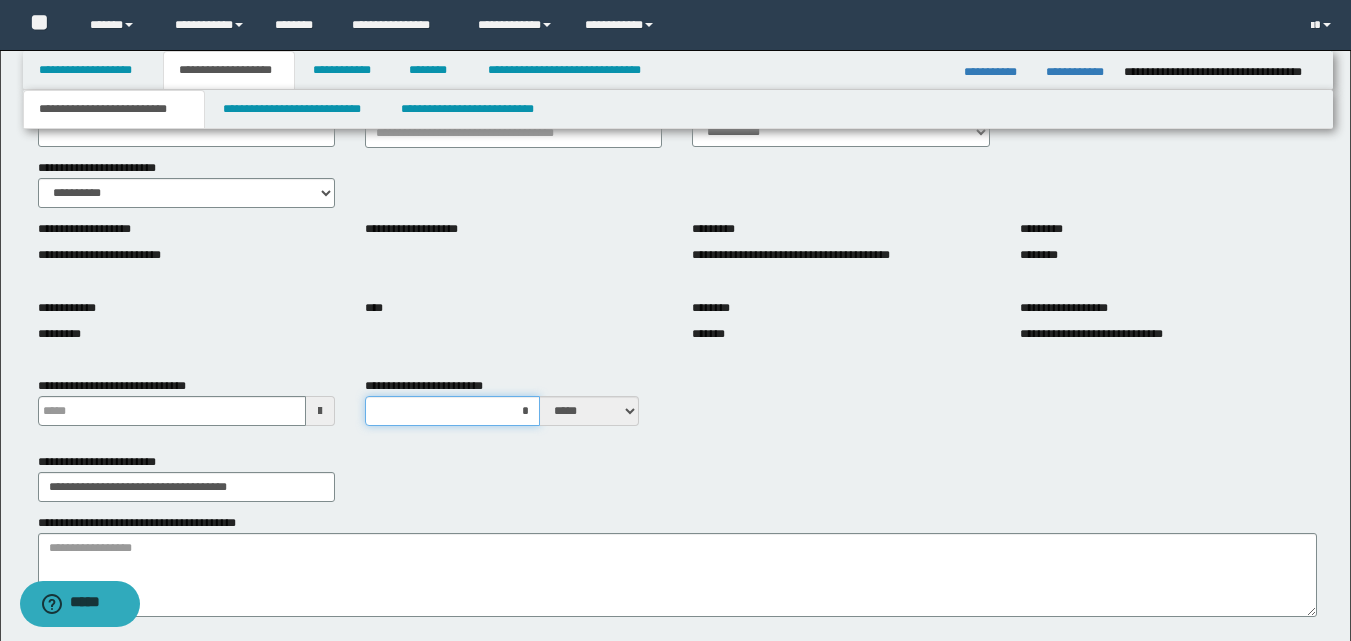 type on "**" 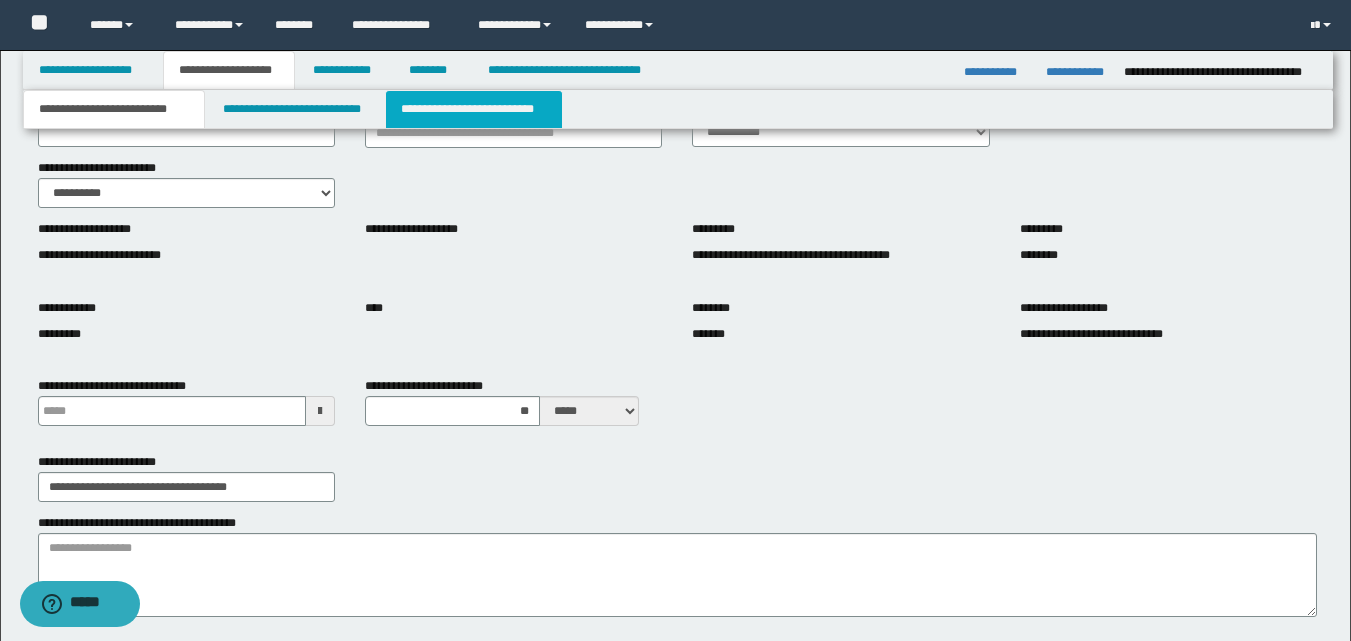 click on "**********" at bounding box center (474, 109) 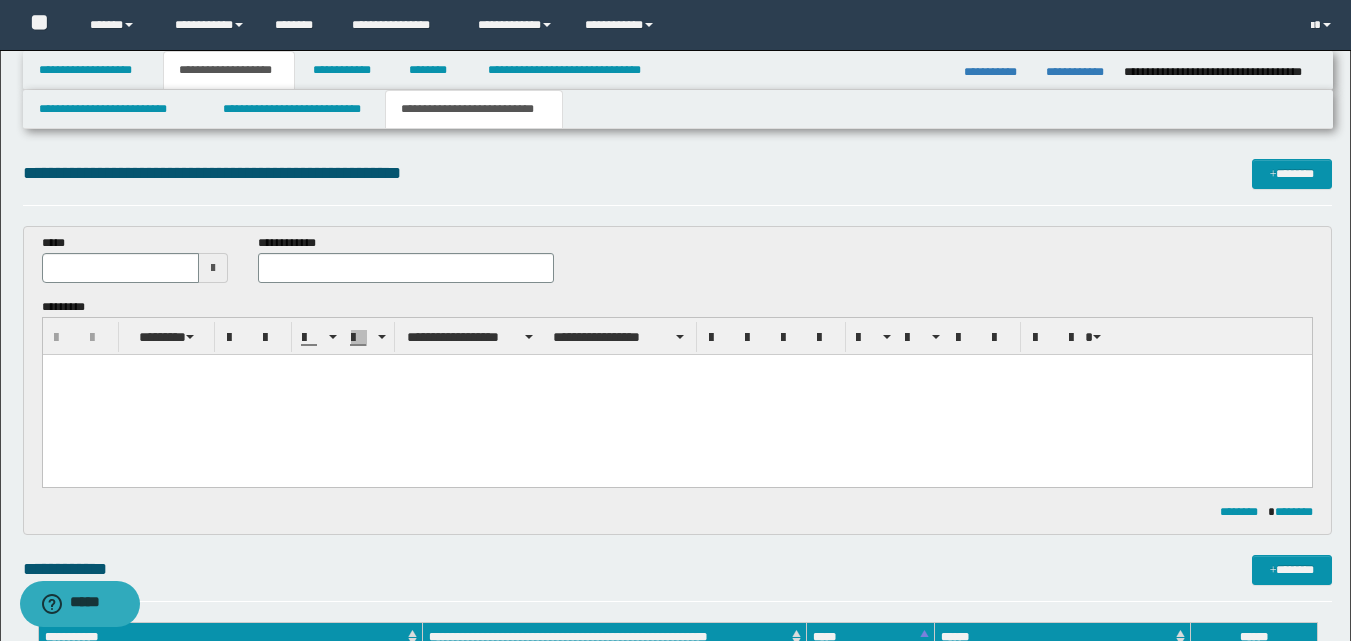 scroll, scrollTop: 0, scrollLeft: 0, axis: both 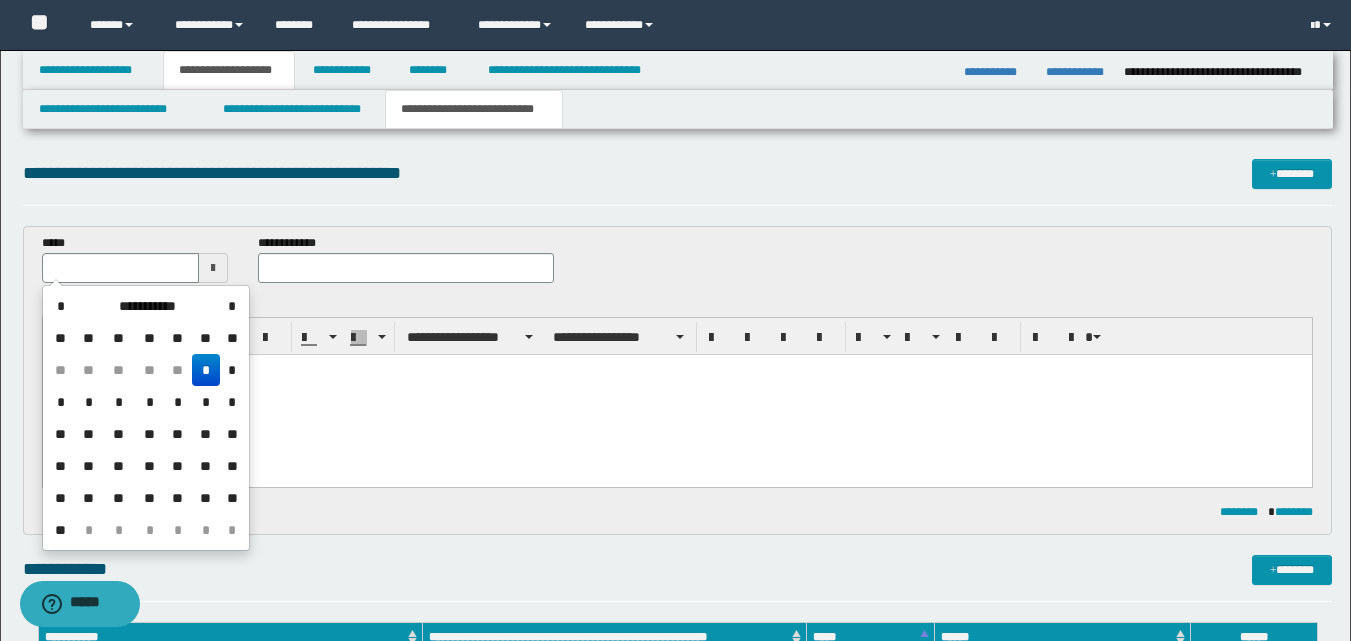 click on "*" at bounding box center (206, 370) 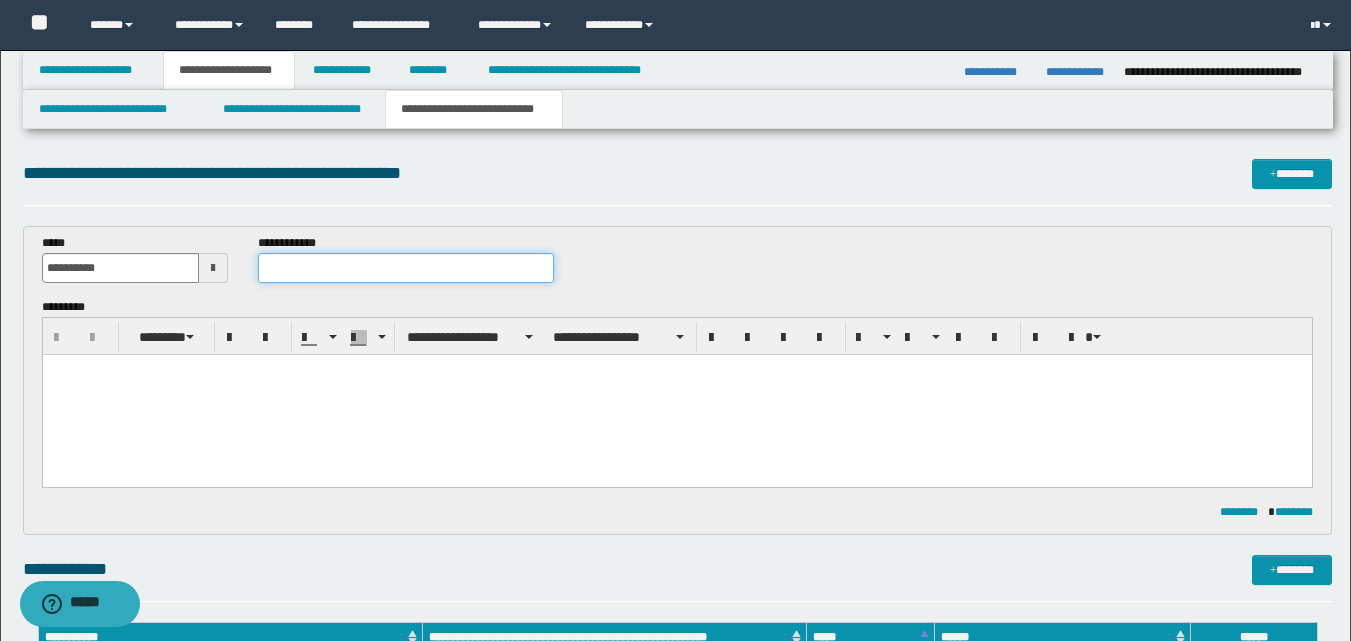 click at bounding box center [405, 268] 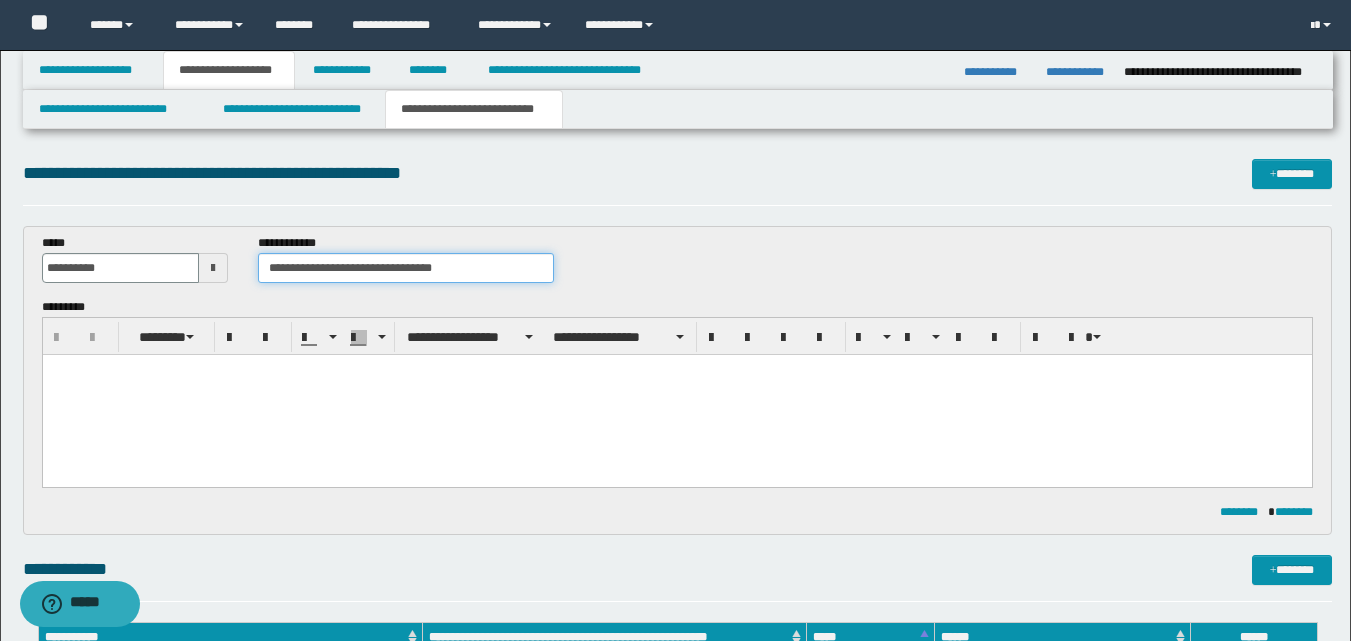 type on "**********" 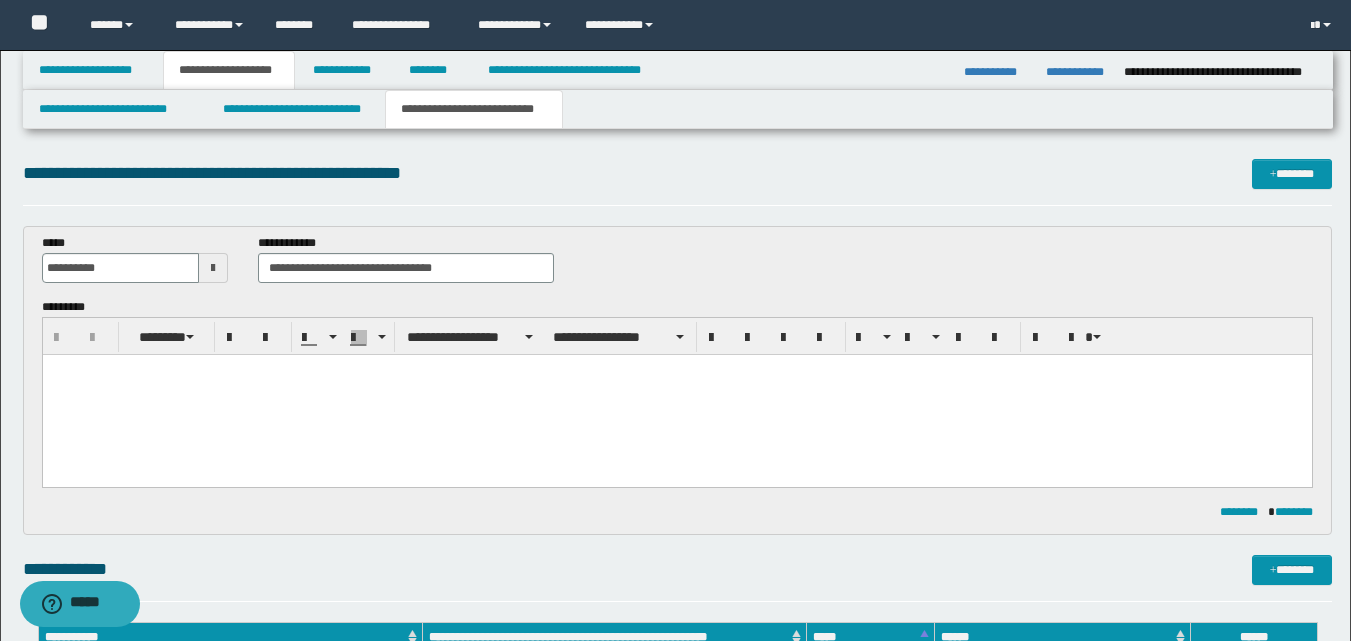 click at bounding box center [676, 395] 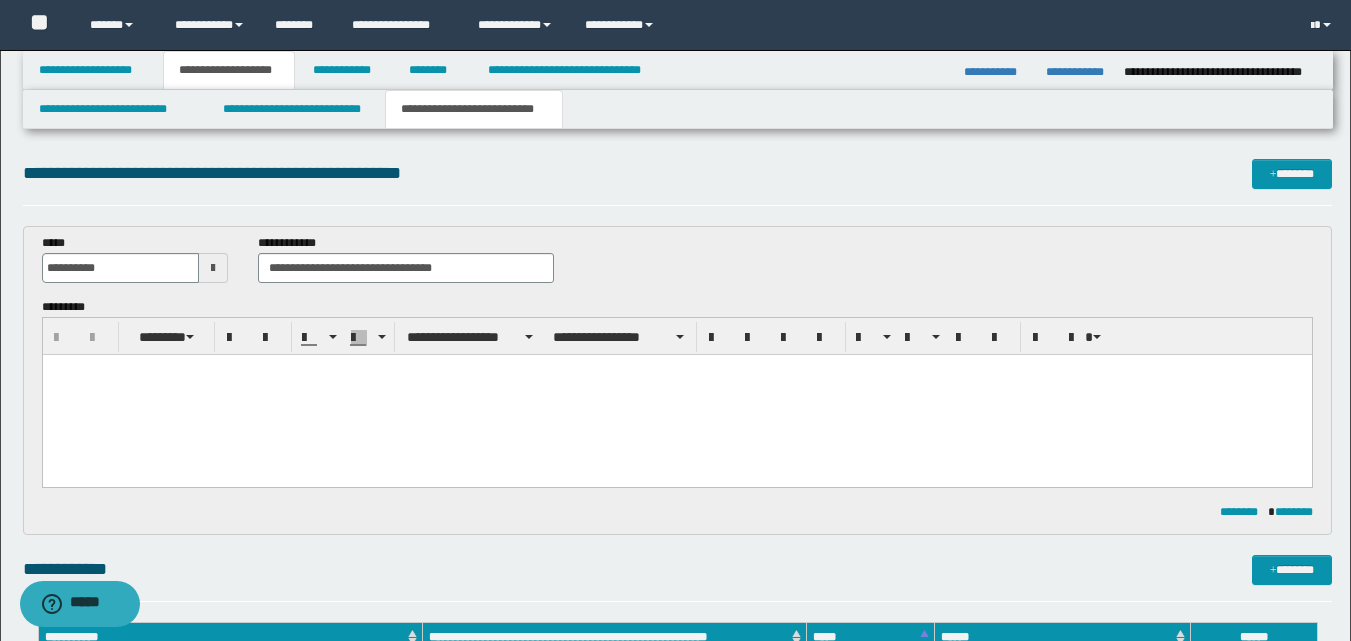 type 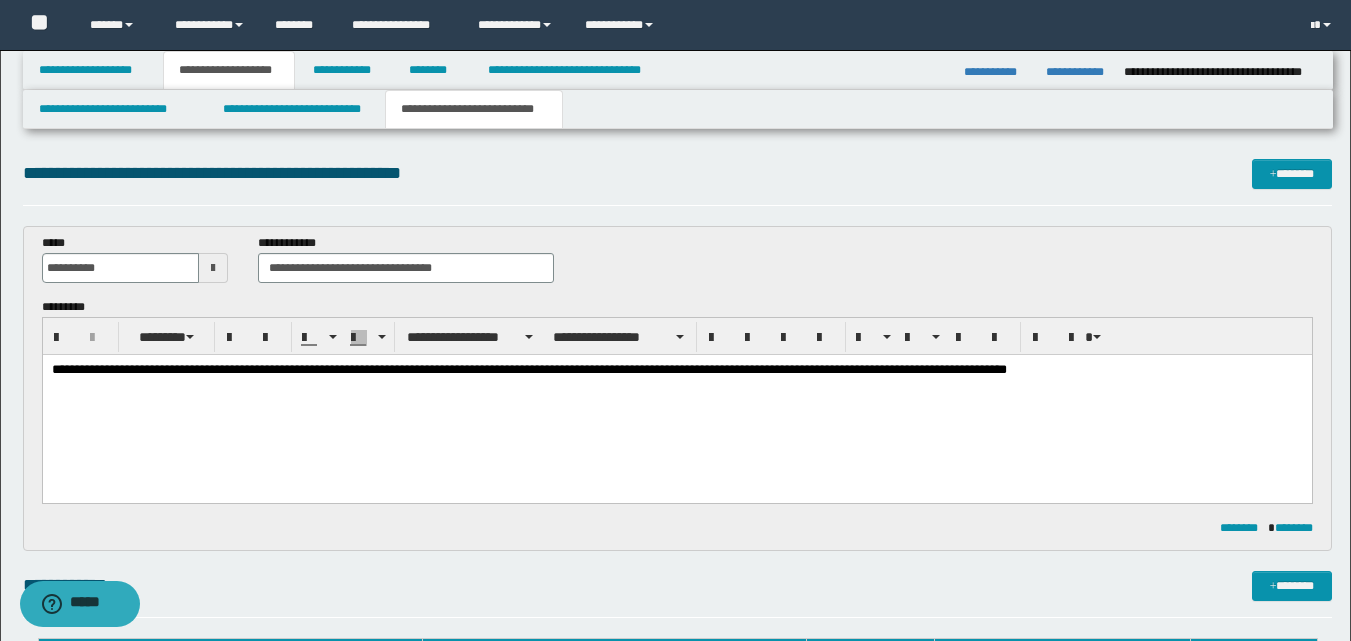 click on "**********" at bounding box center [676, 371] 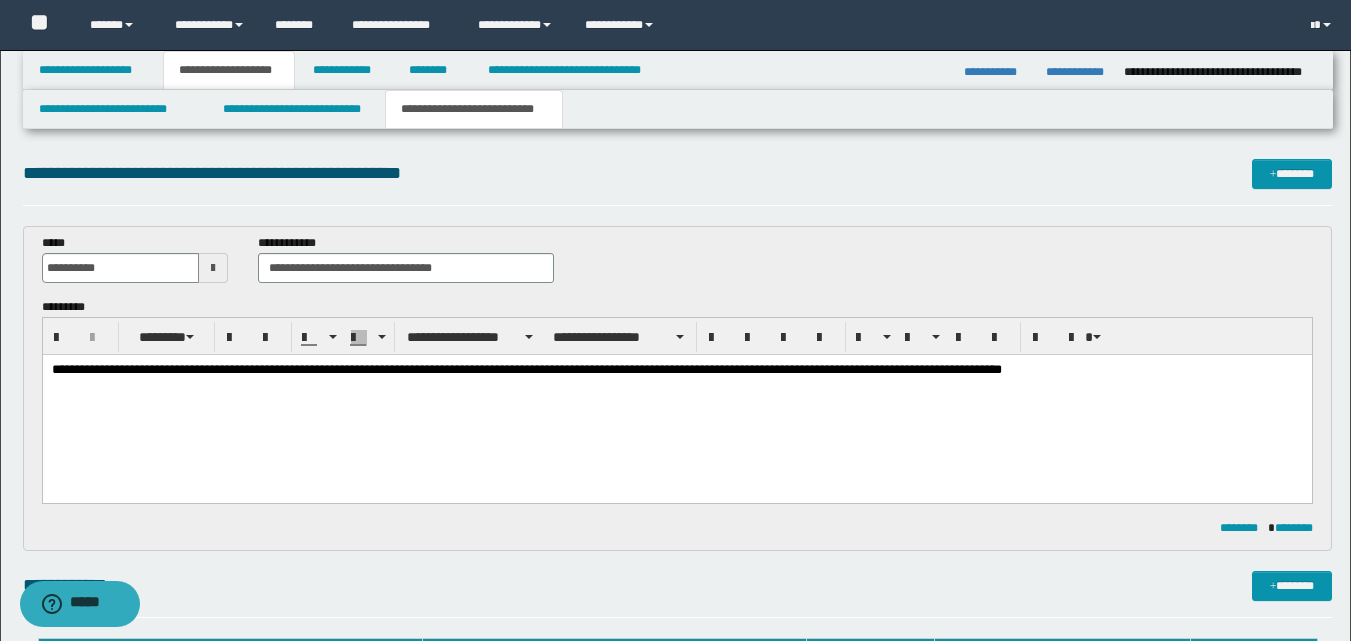 click on "**********" at bounding box center (676, 371) 